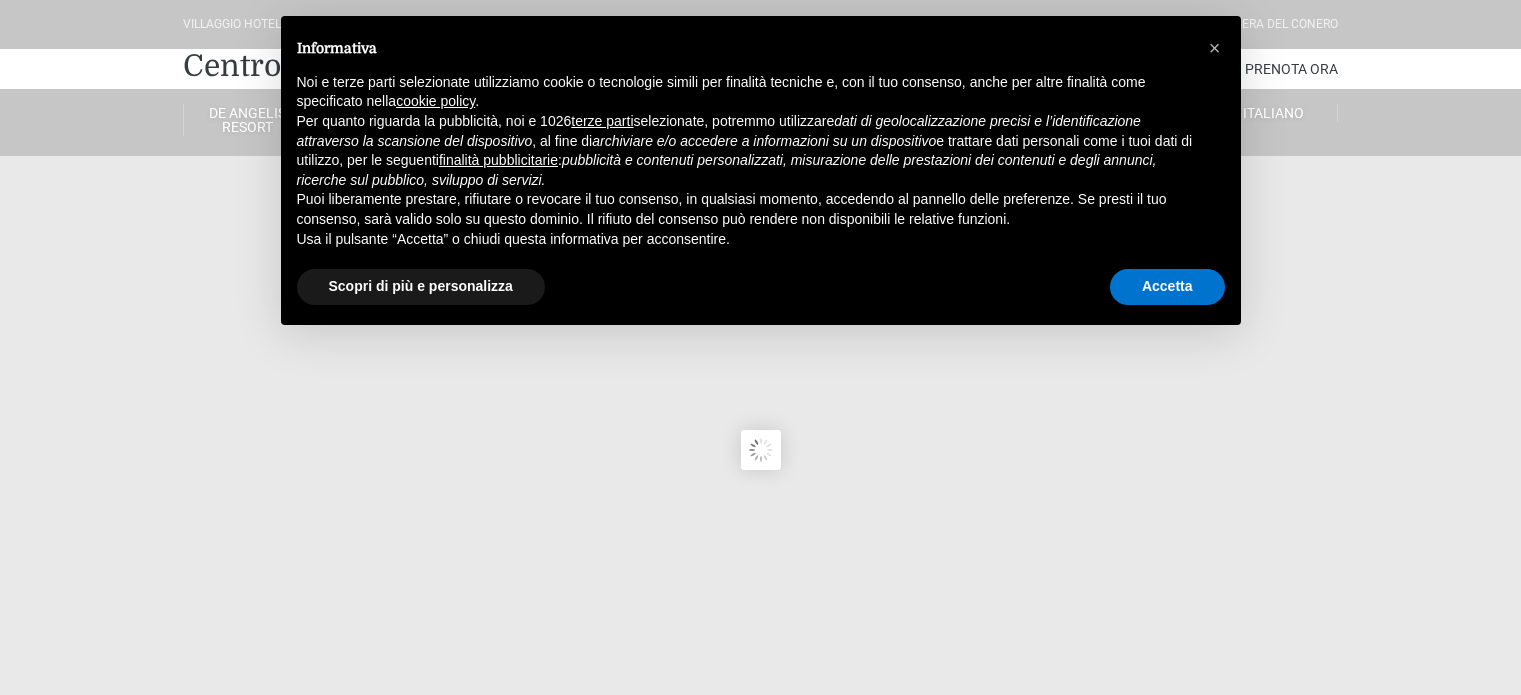 scroll, scrollTop: 0, scrollLeft: 0, axis: both 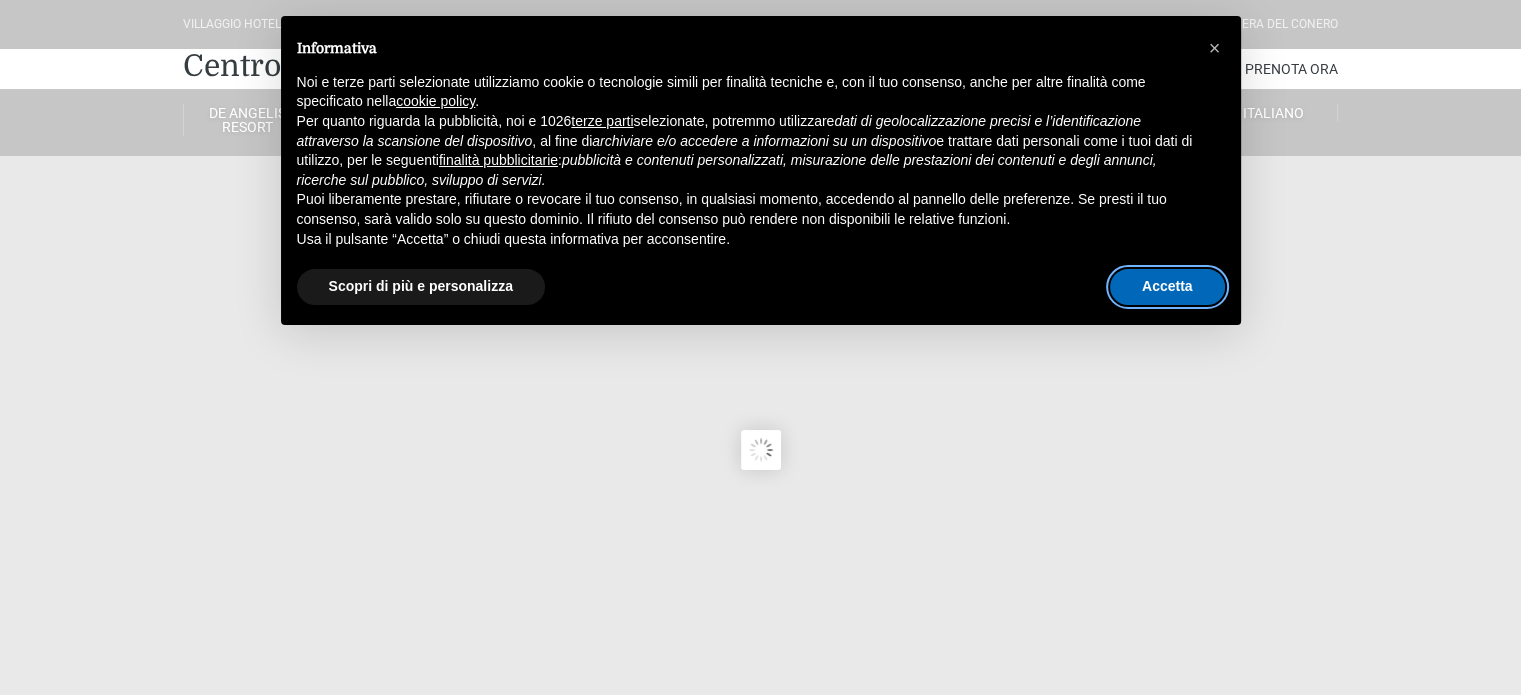 drag, startPoint x: 1184, startPoint y: 287, endPoint x: 1150, endPoint y: 287, distance: 34 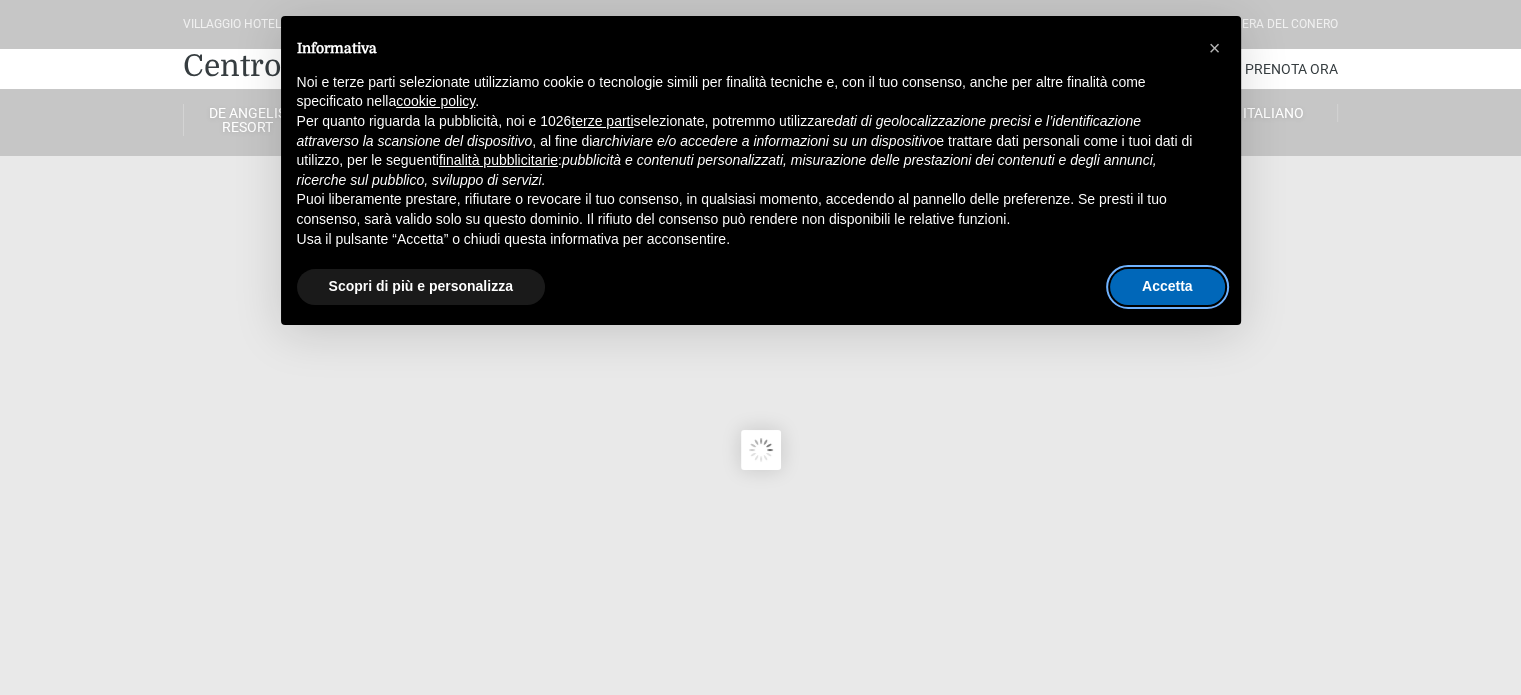 click on "Accetta" at bounding box center (1167, 287) 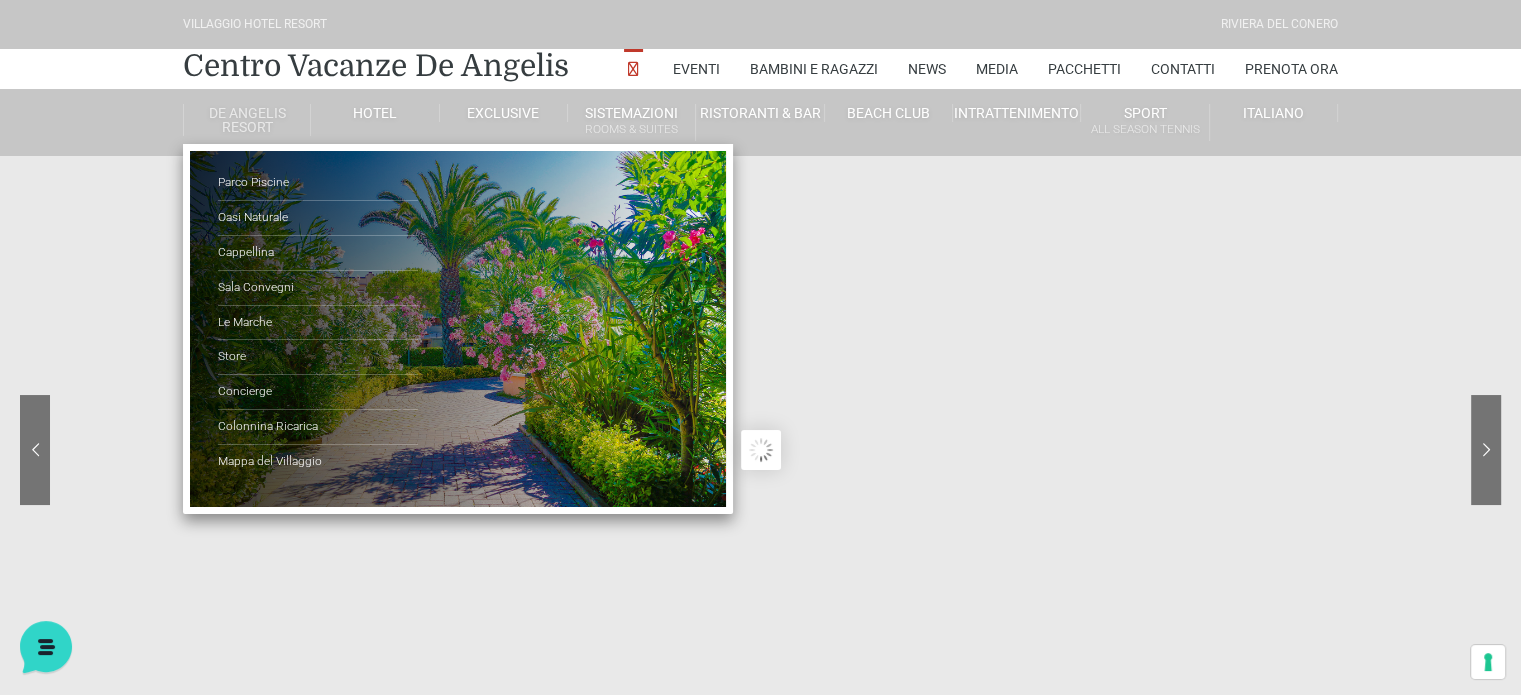scroll, scrollTop: 0, scrollLeft: 0, axis: both 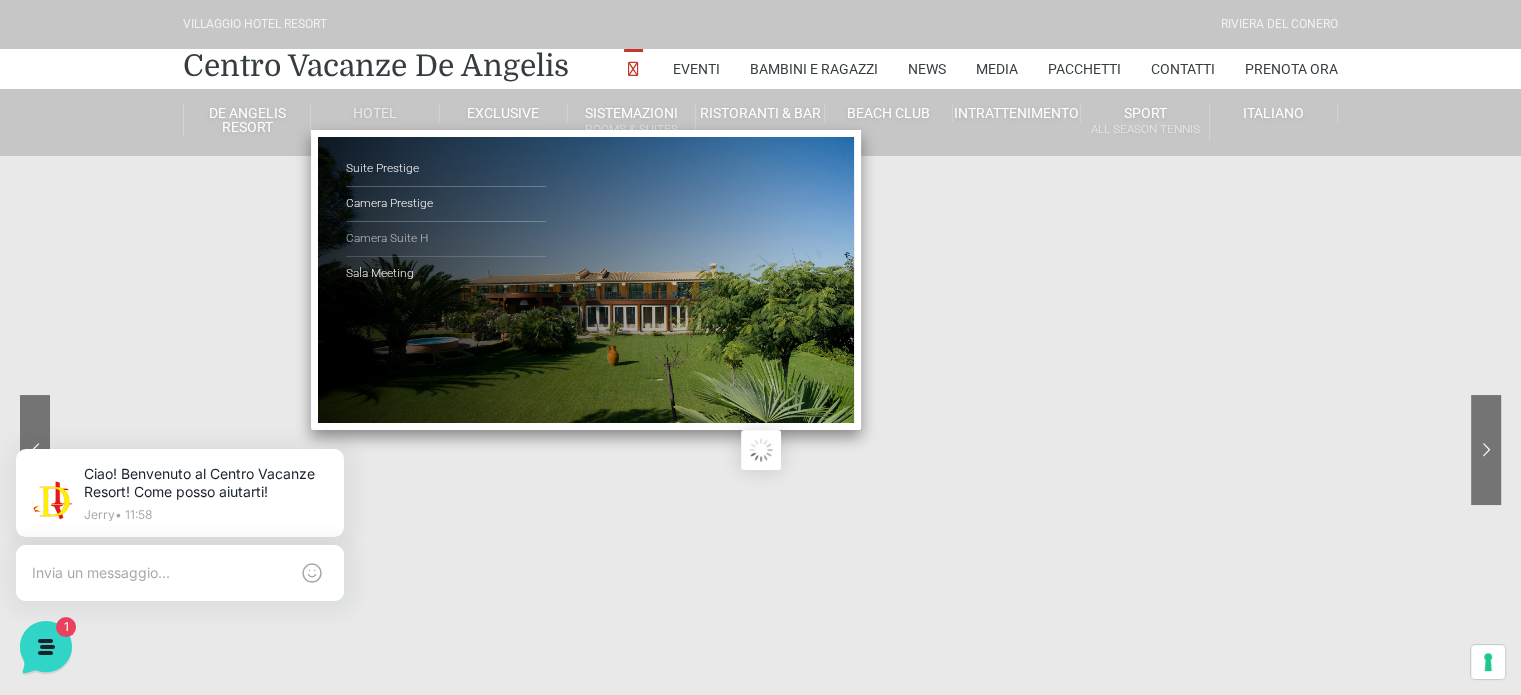 click on "Camera Suite H" at bounding box center [446, 239] 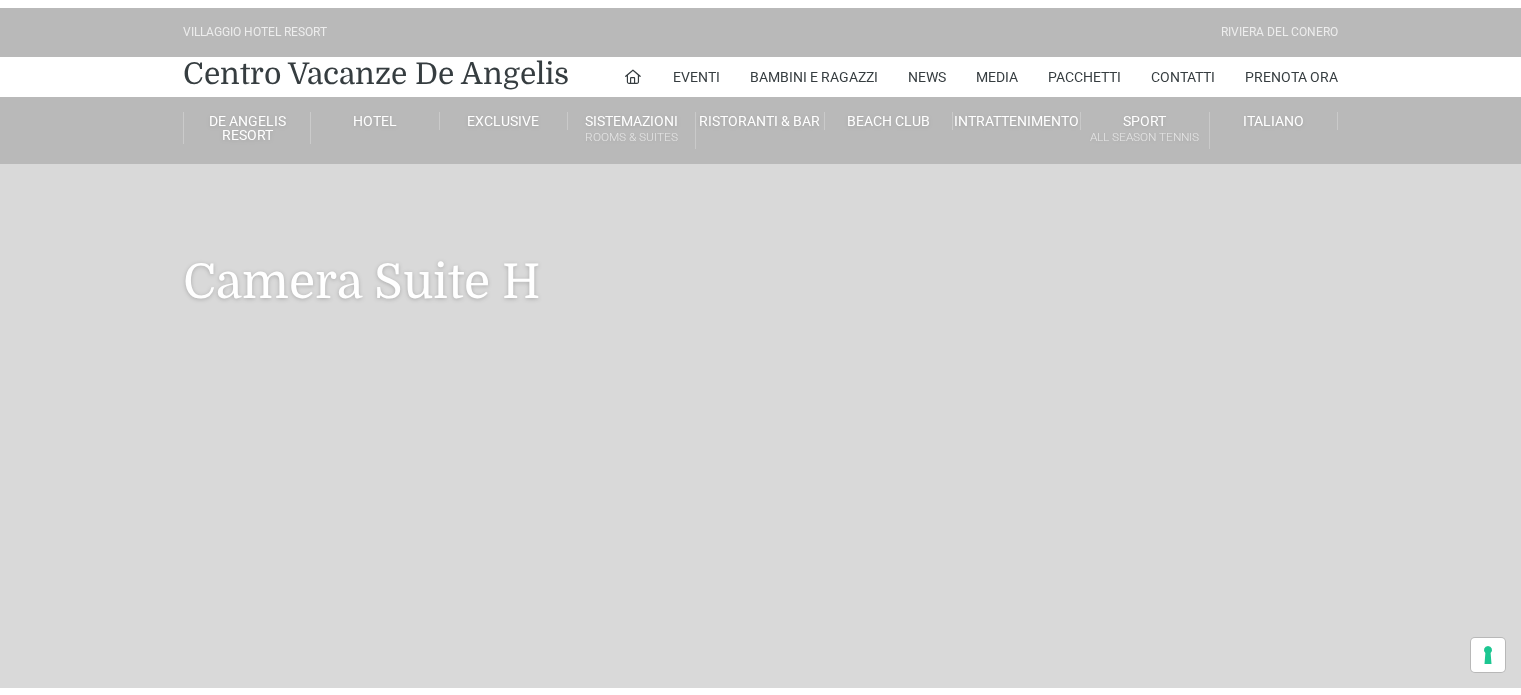 scroll, scrollTop: 0, scrollLeft: 0, axis: both 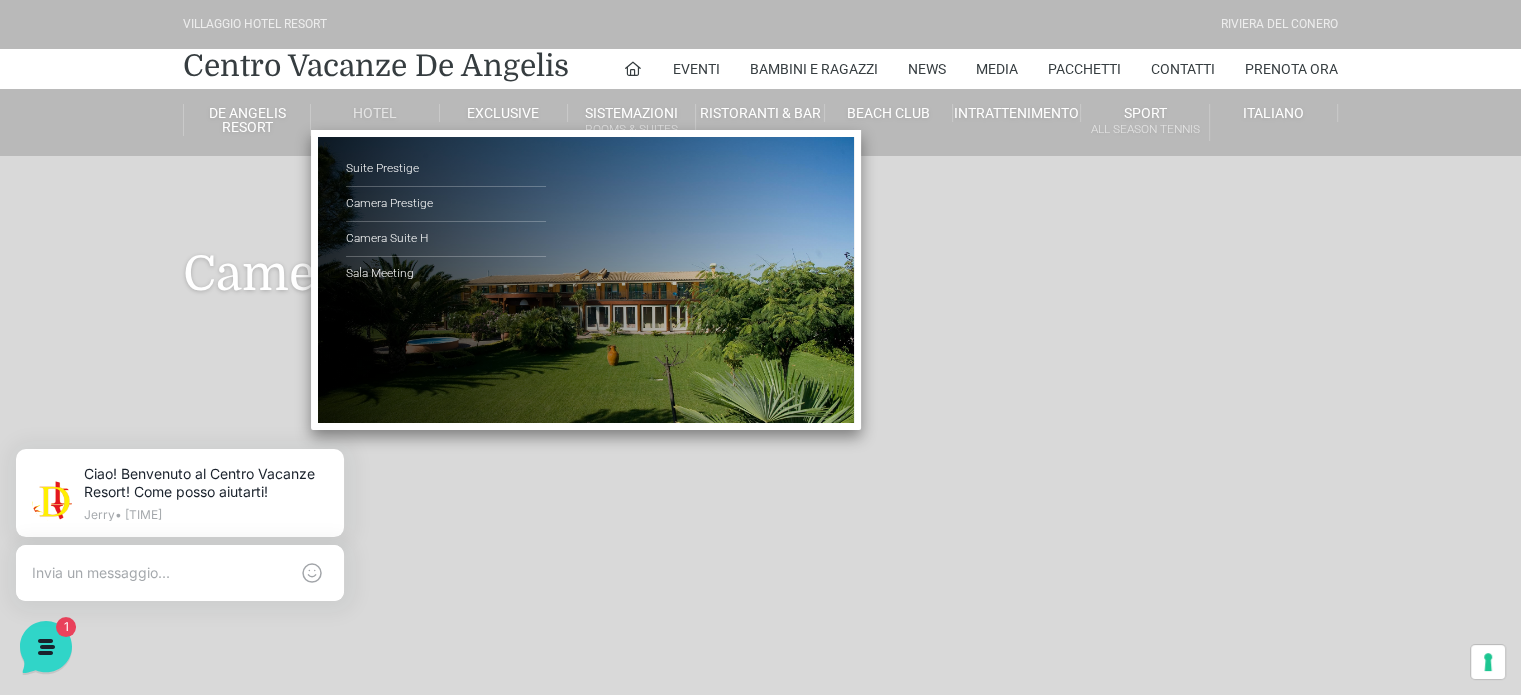 click on "Hotel" at bounding box center (375, 113) 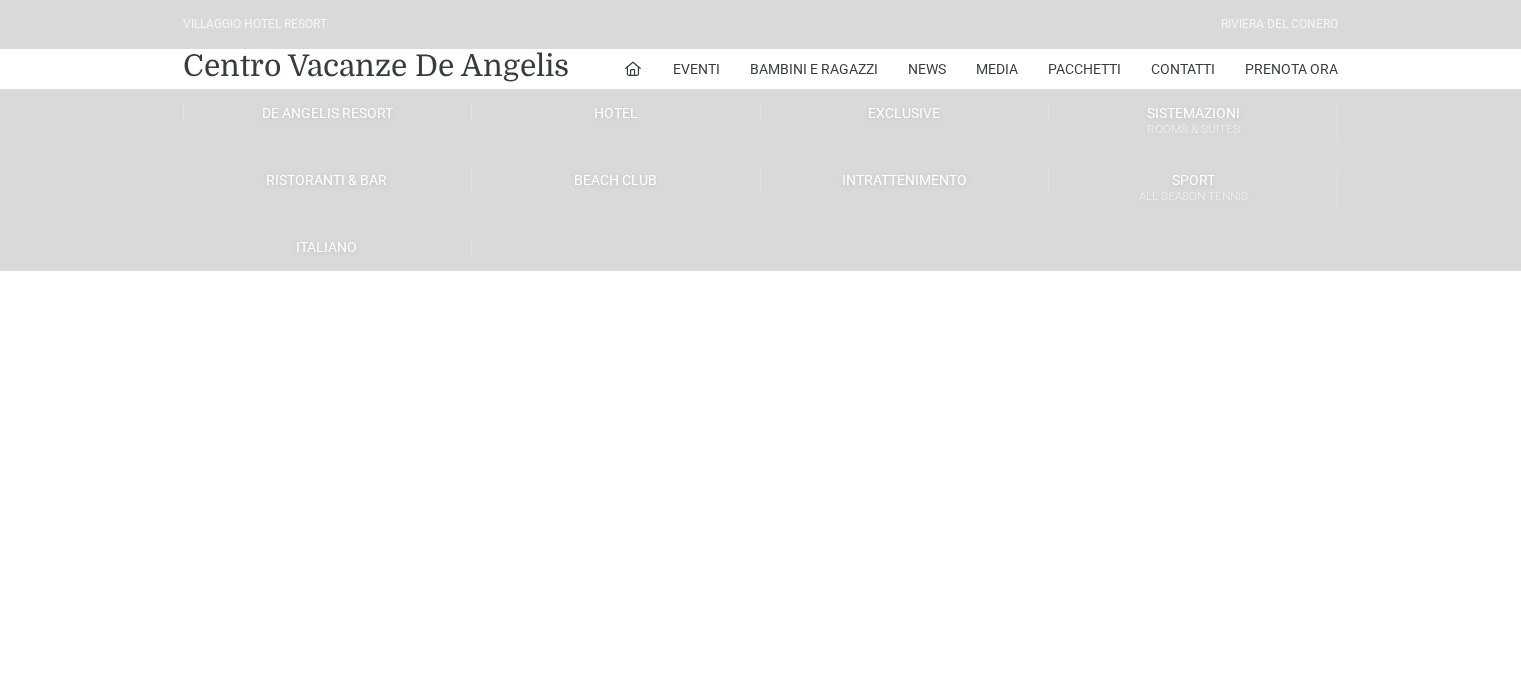 scroll, scrollTop: 0, scrollLeft: 0, axis: both 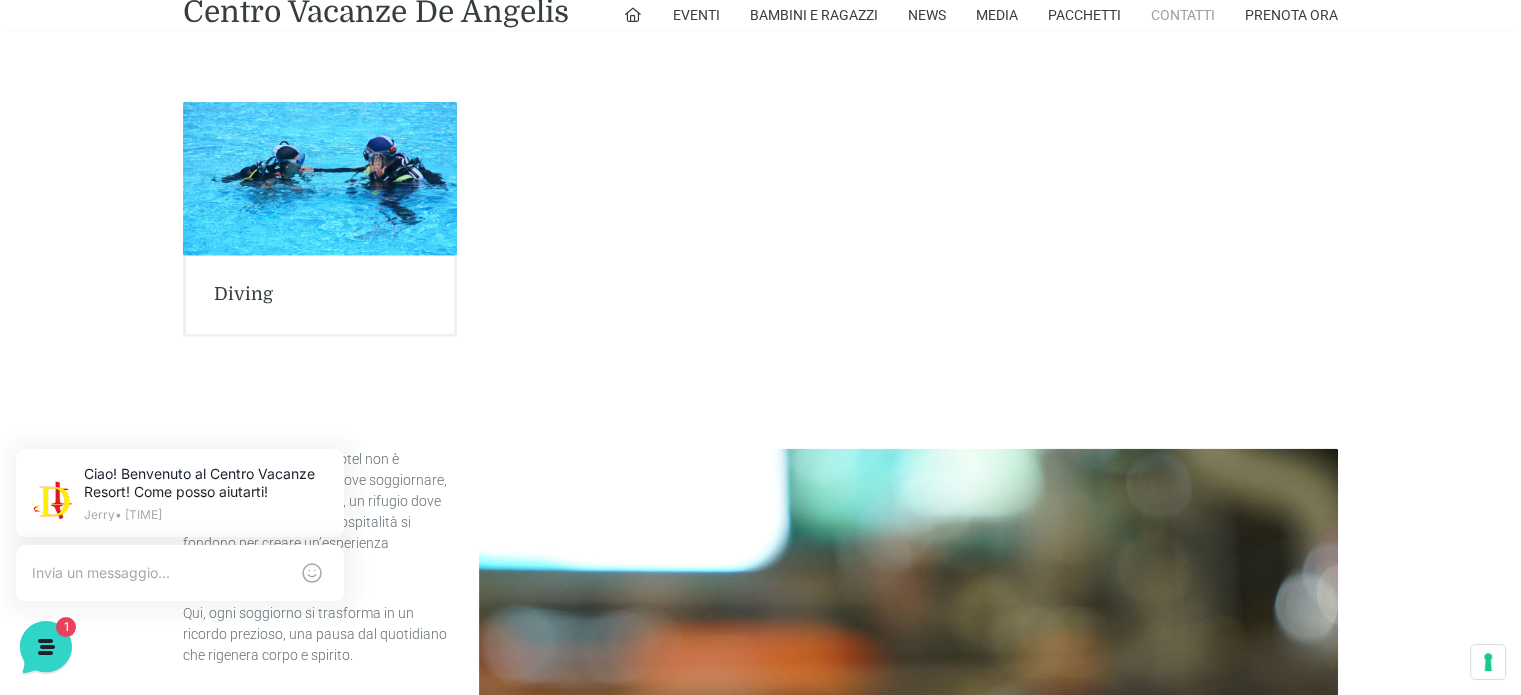 click on "Contatti" at bounding box center (1183, 15) 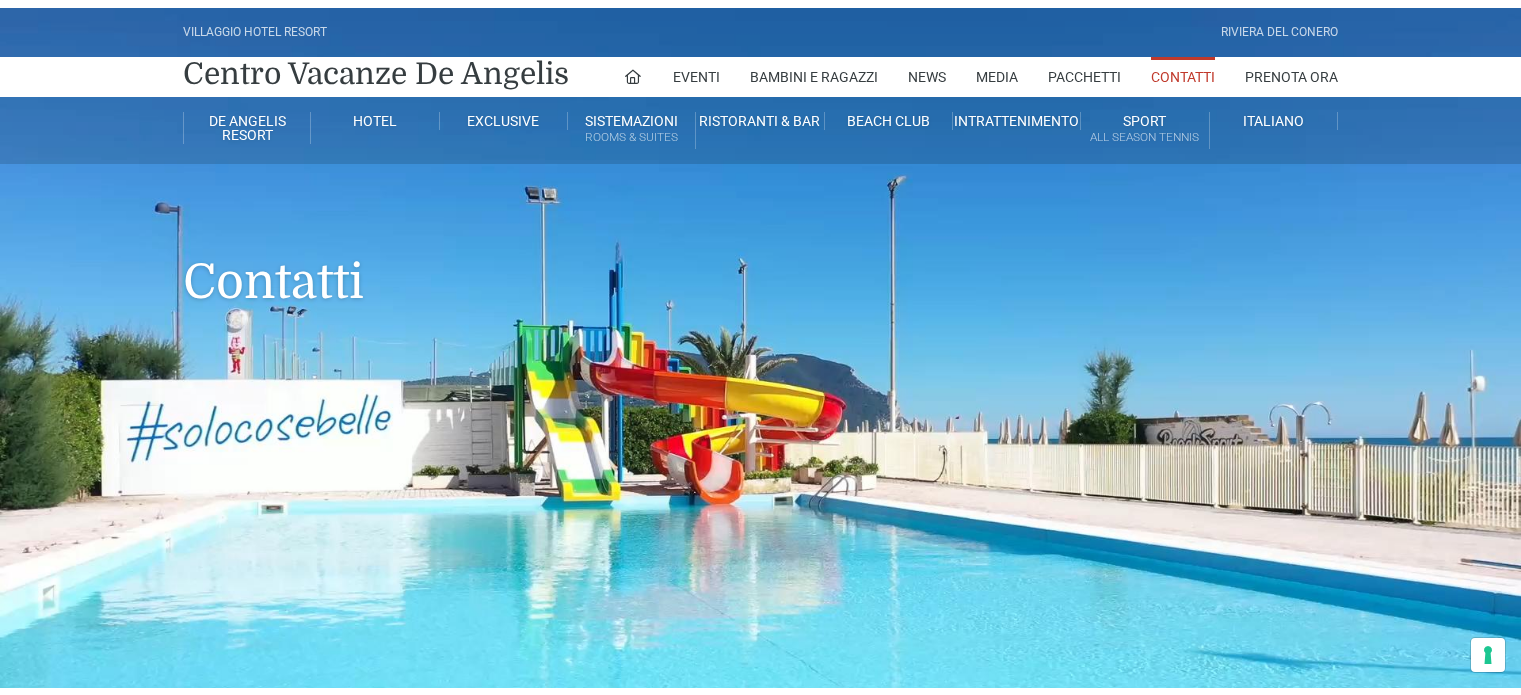 scroll, scrollTop: 0, scrollLeft: 0, axis: both 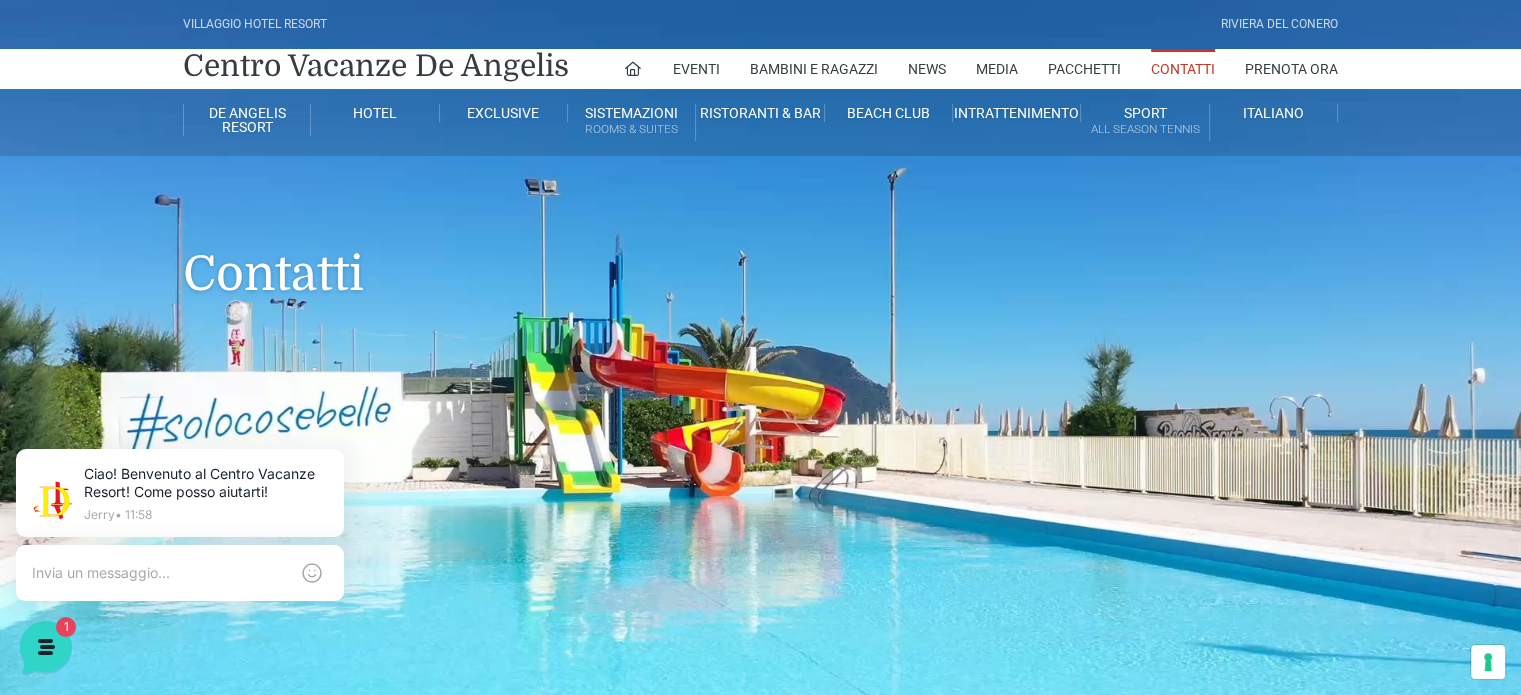 click on "Contatti" at bounding box center [1183, 69] 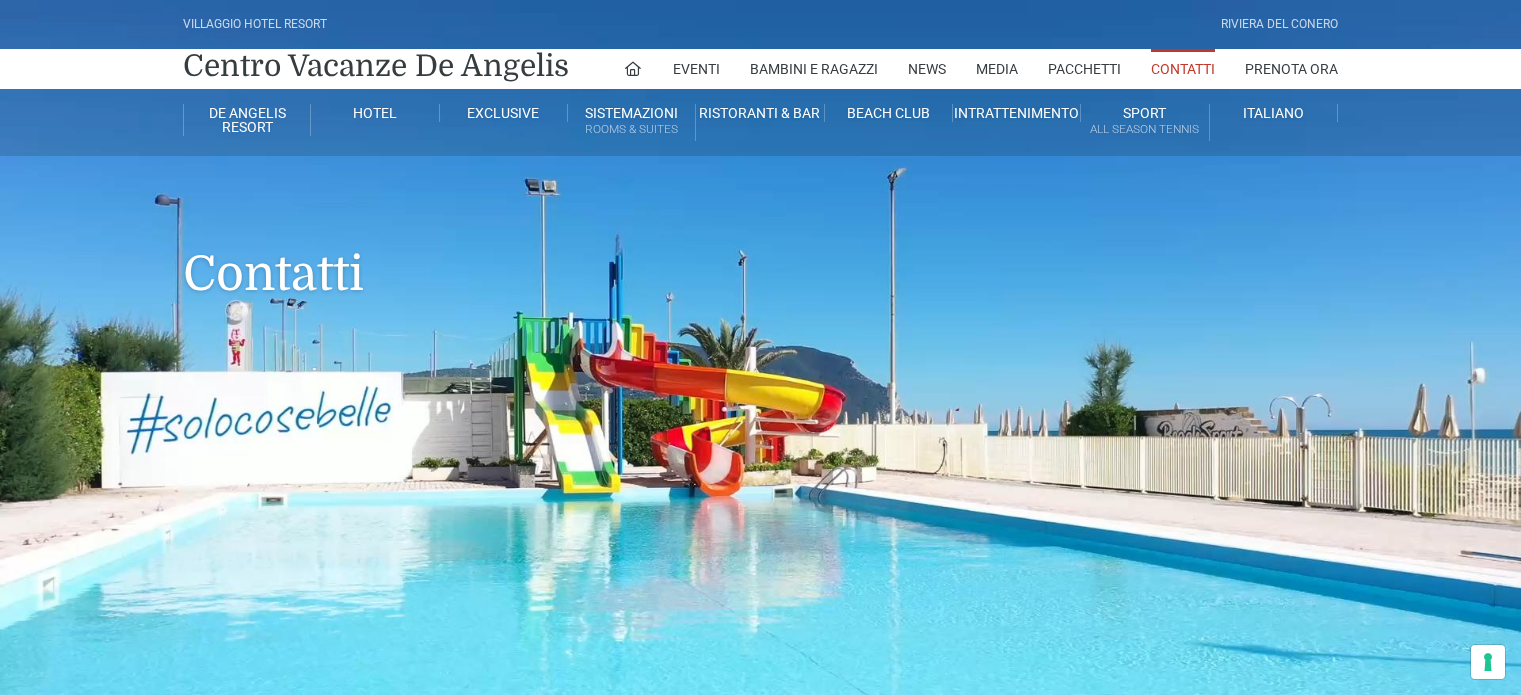 scroll, scrollTop: 0, scrollLeft: 0, axis: both 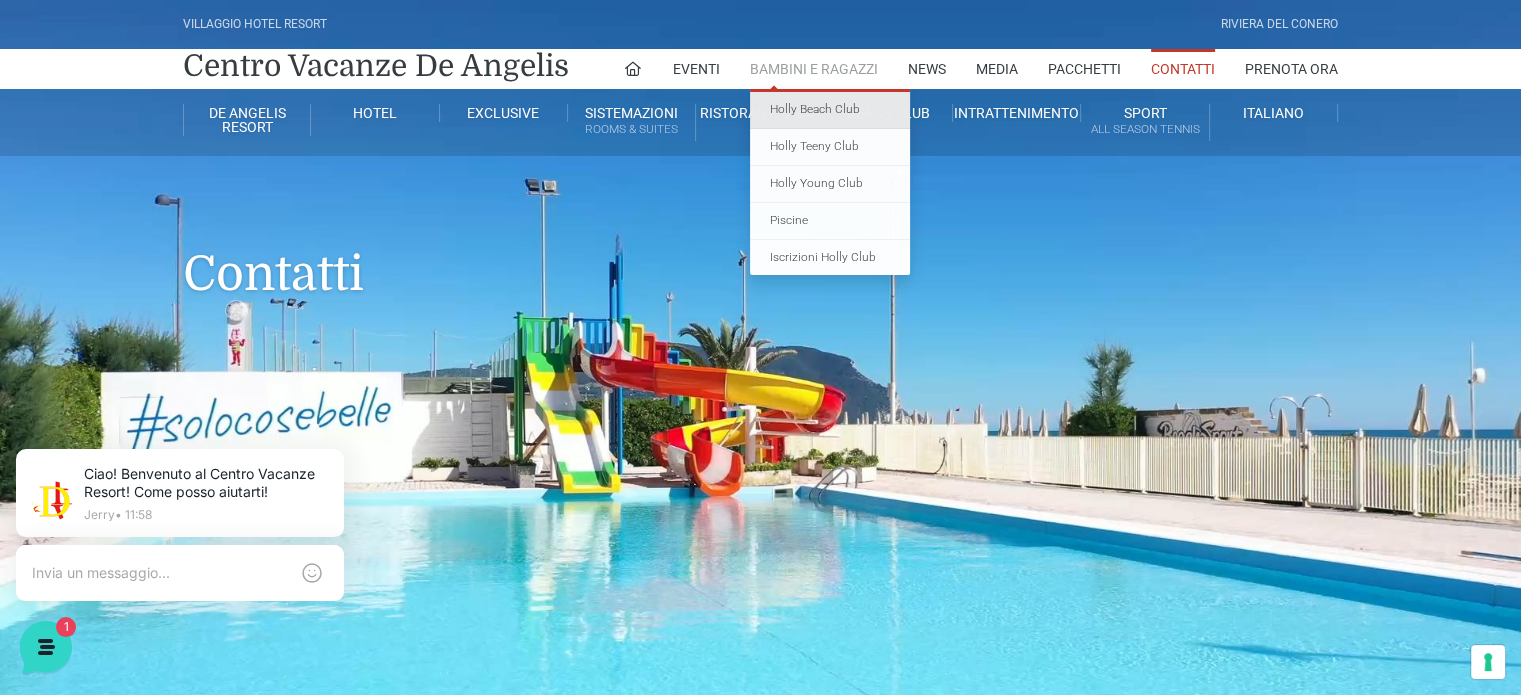 click on "Holly Beach Club" at bounding box center (830, 110) 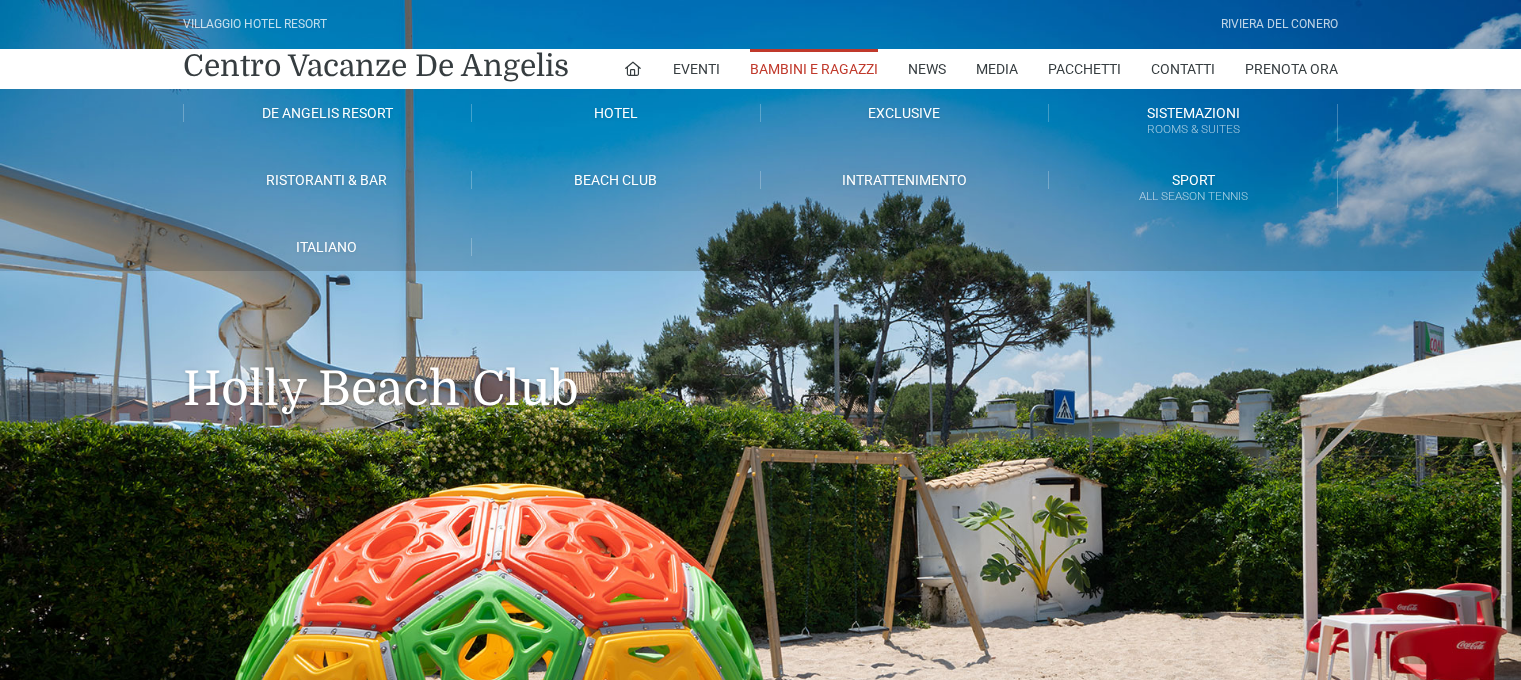 scroll, scrollTop: 0, scrollLeft: 0, axis: both 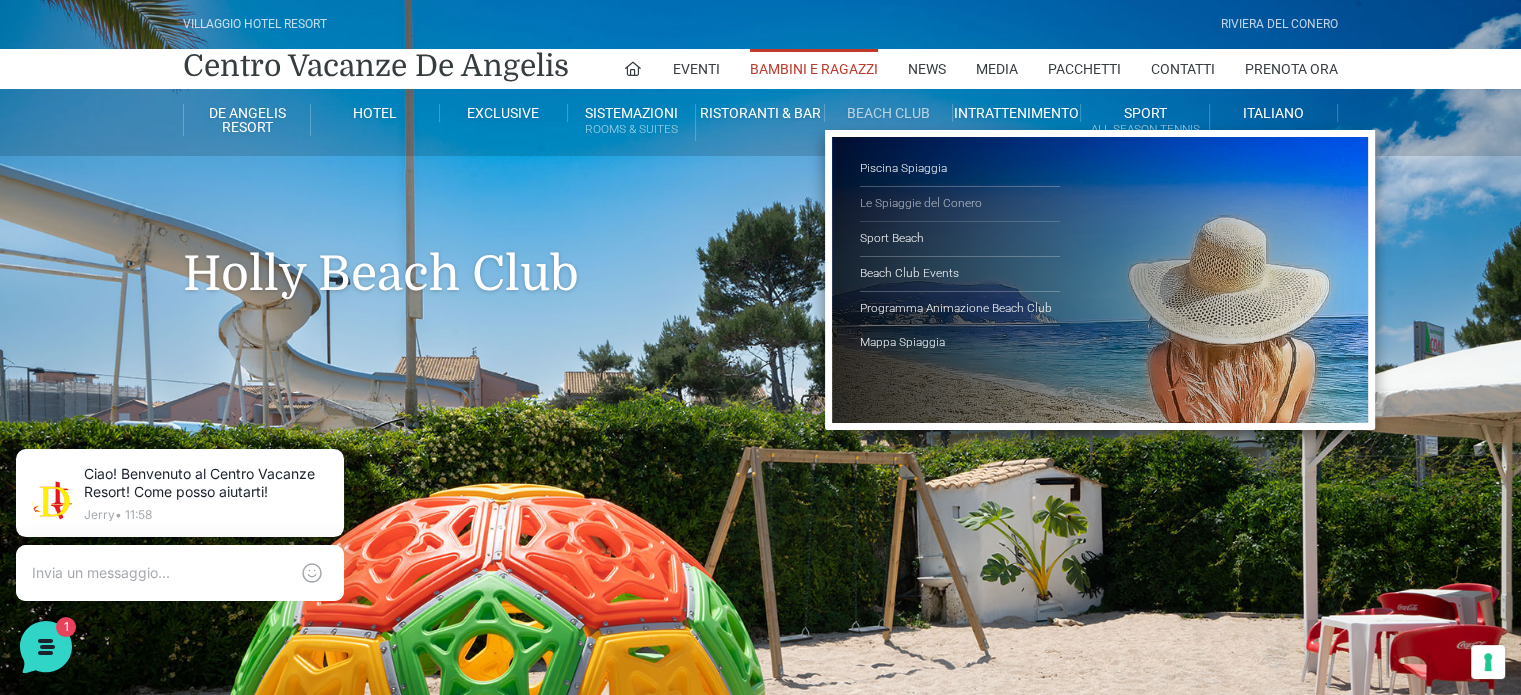 click on "Le Spiaggie del Conero" at bounding box center (960, 204) 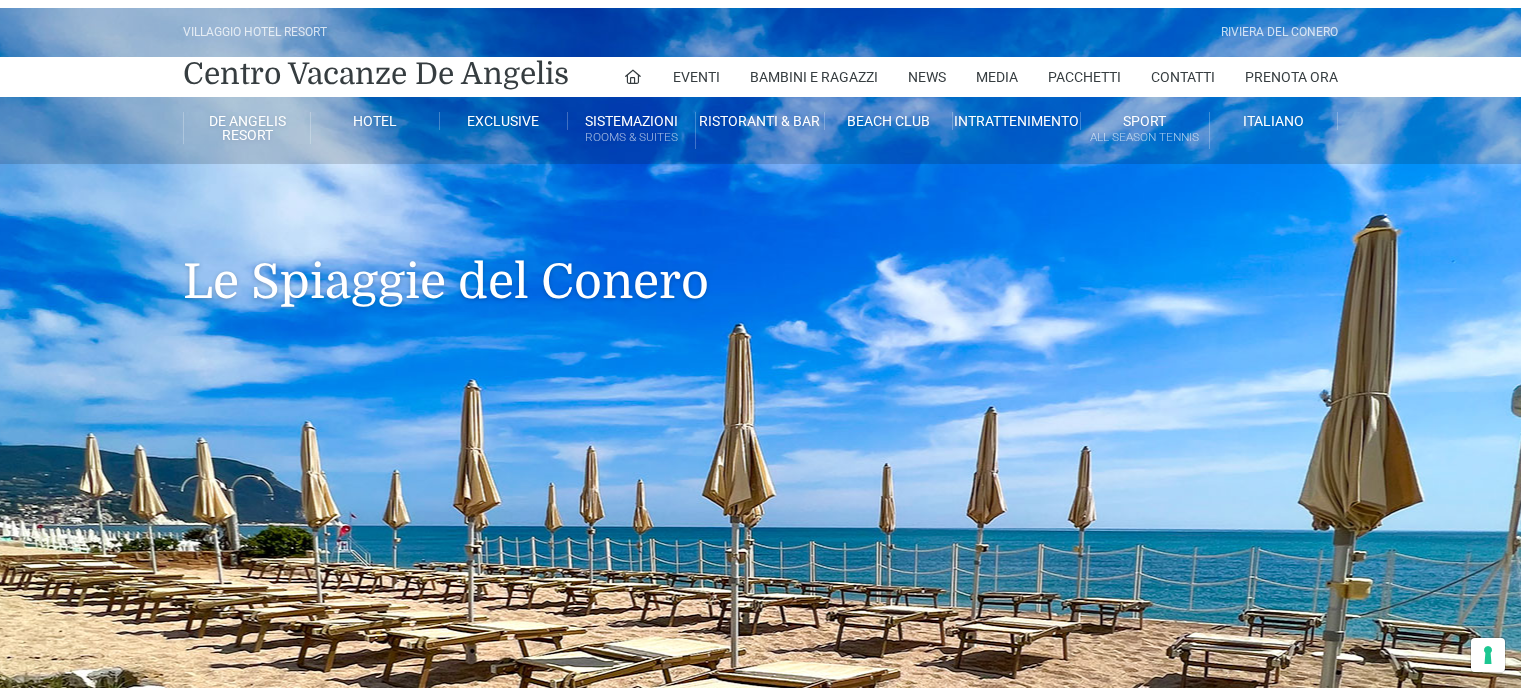 scroll, scrollTop: 0, scrollLeft: 0, axis: both 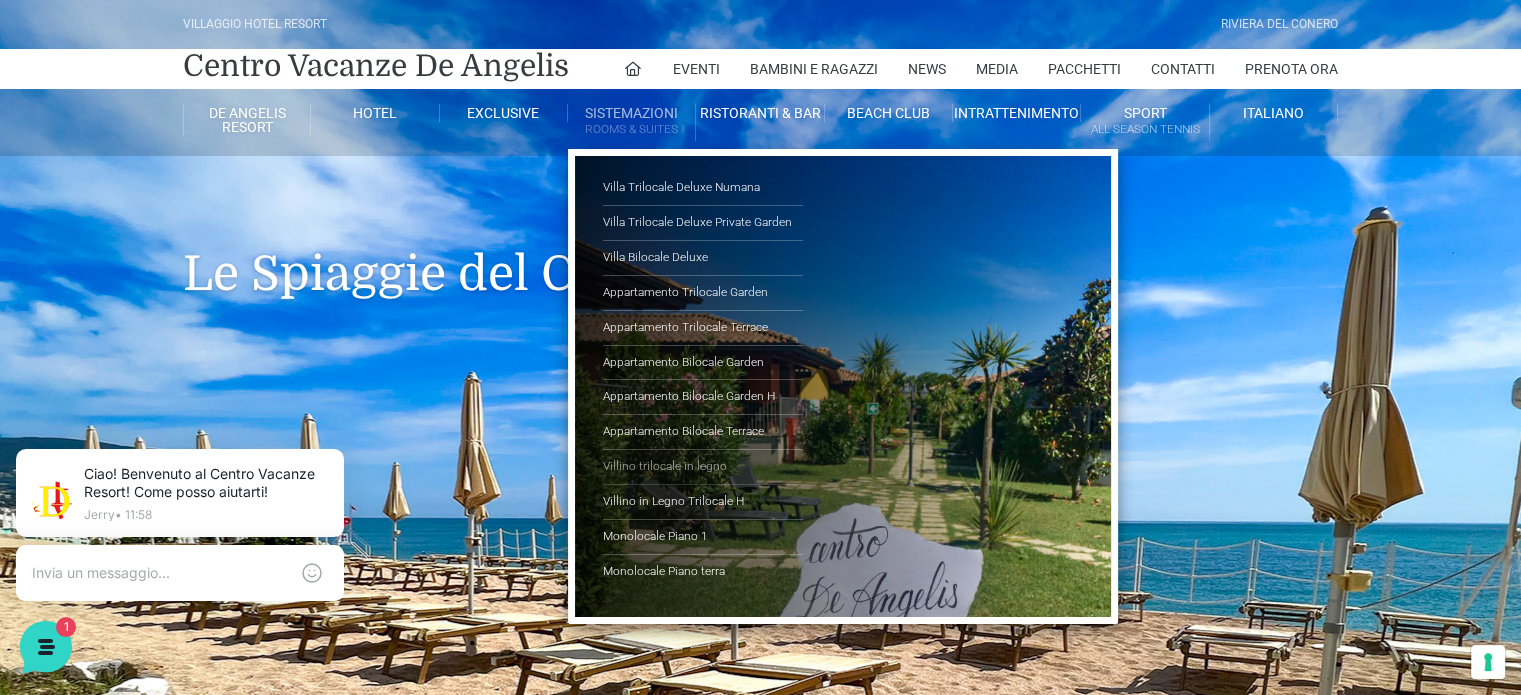 click on "Villino trilocale in legno" at bounding box center [703, 467] 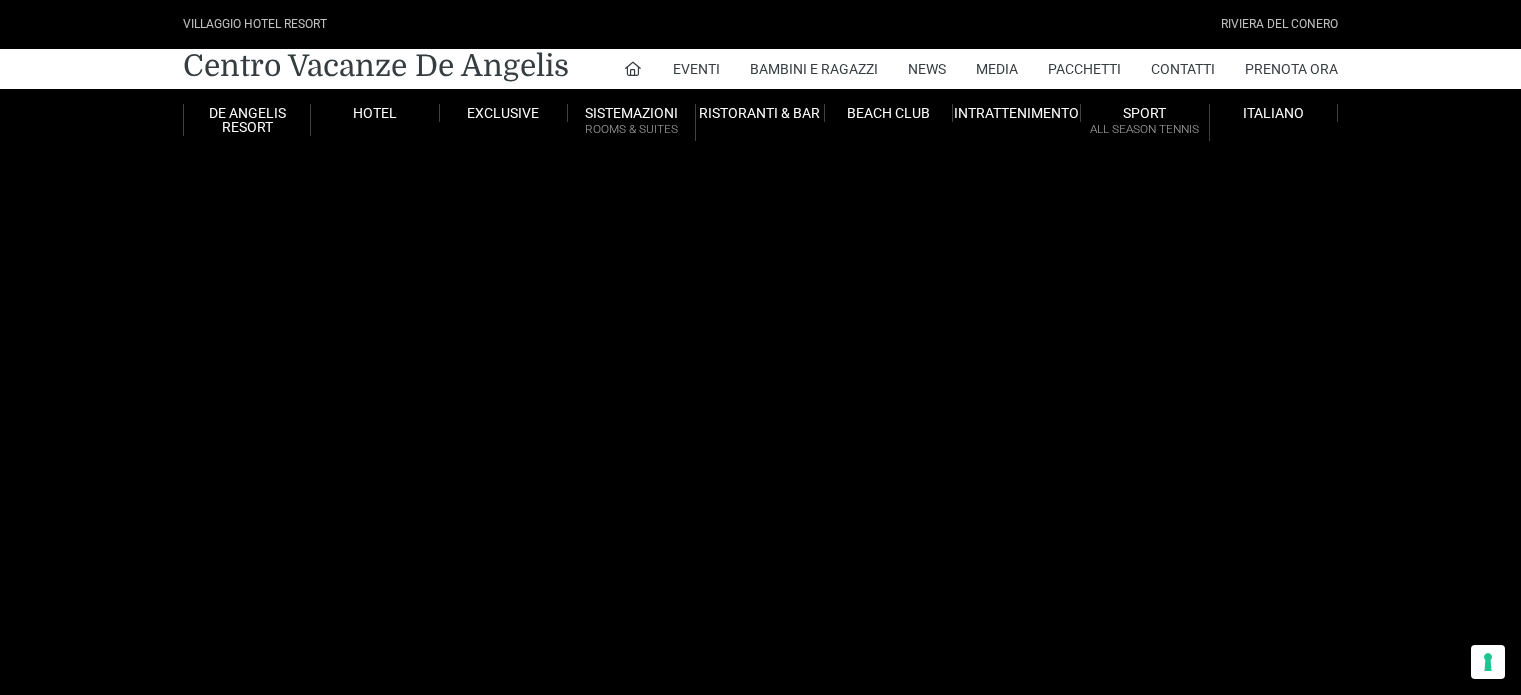 scroll, scrollTop: 0, scrollLeft: 0, axis: both 